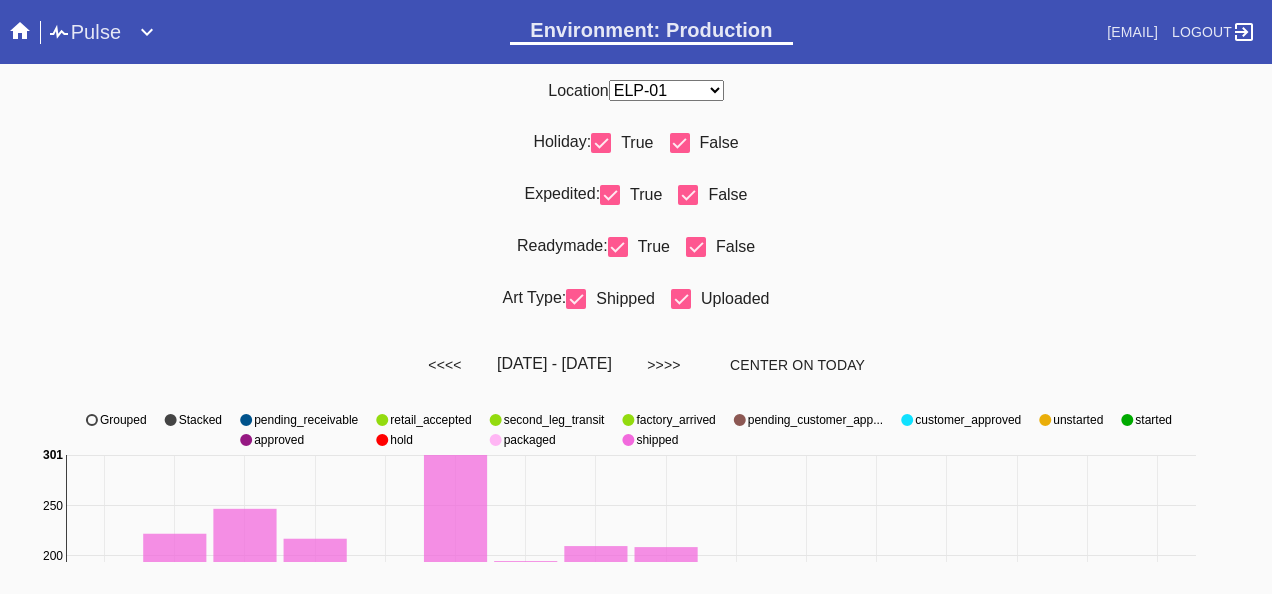 scroll, scrollTop: 0, scrollLeft: 0, axis: both 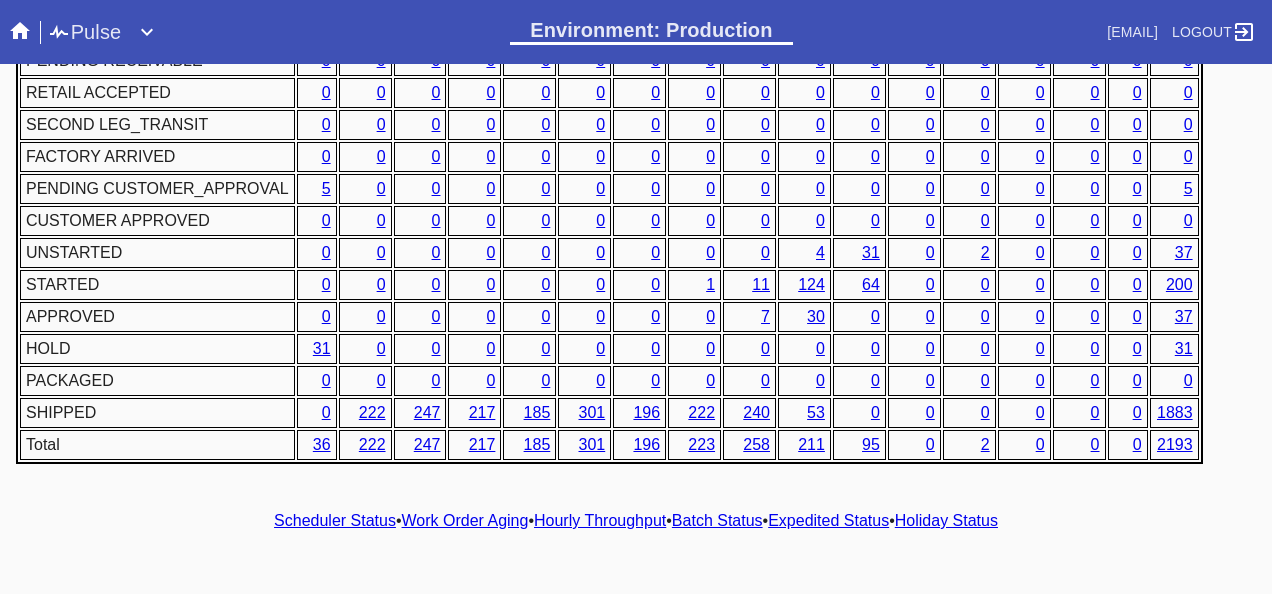 click on "1" at bounding box center (710, 284) 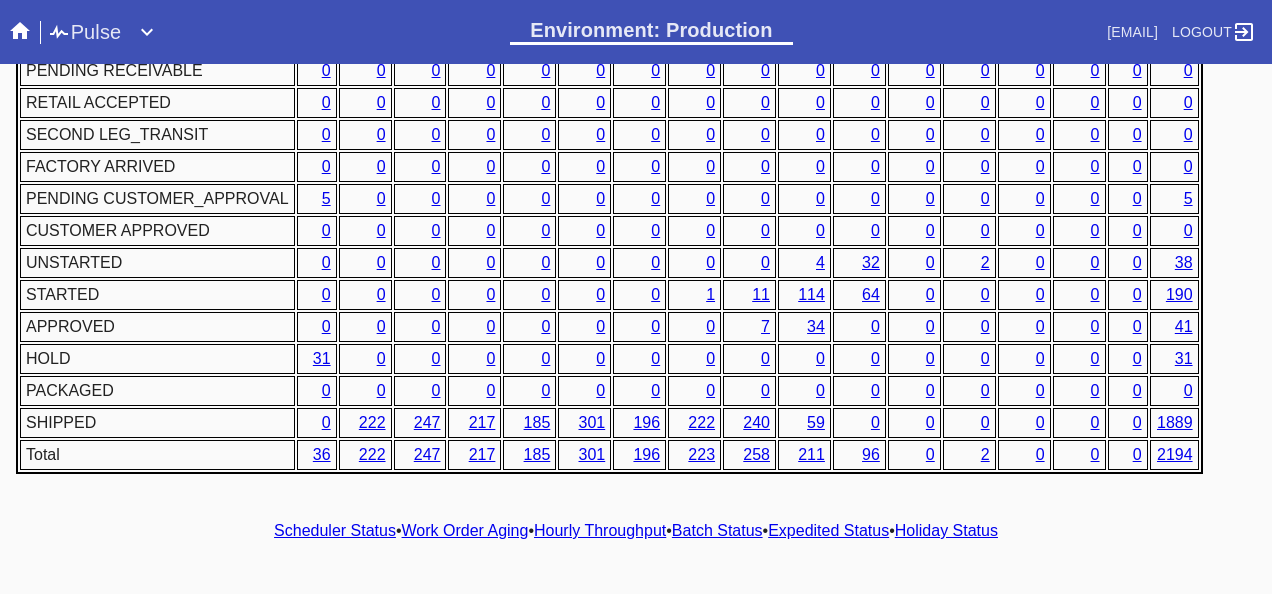 scroll, scrollTop: 1076, scrollLeft: 0, axis: vertical 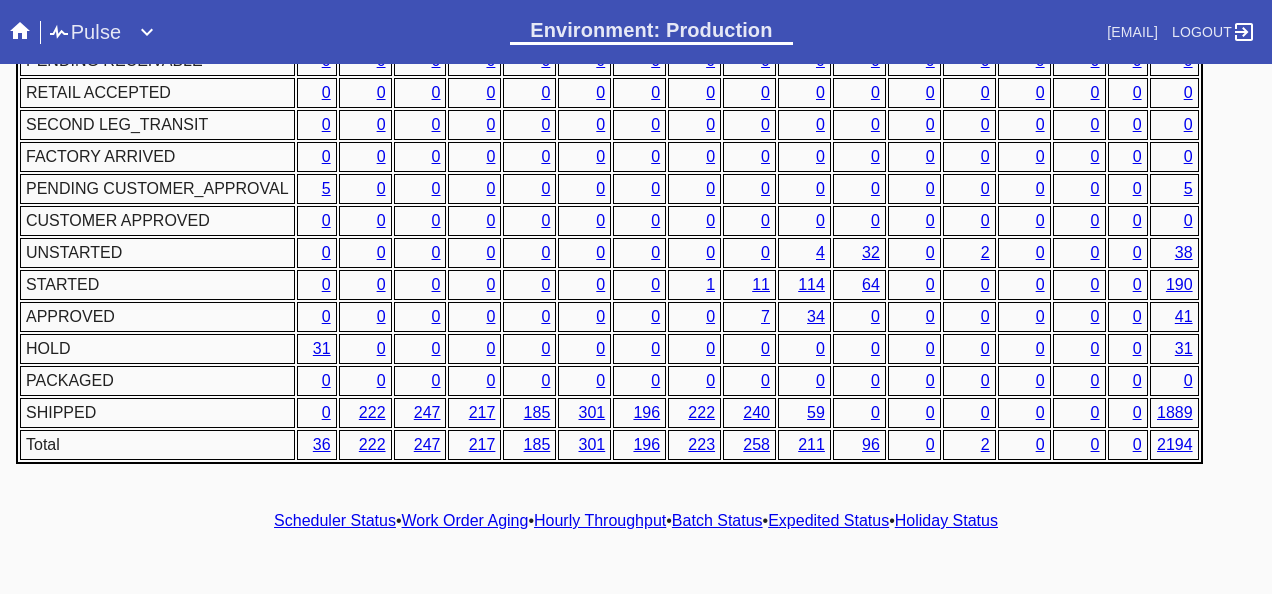 click on "Hourly Throughput" at bounding box center [600, 520] 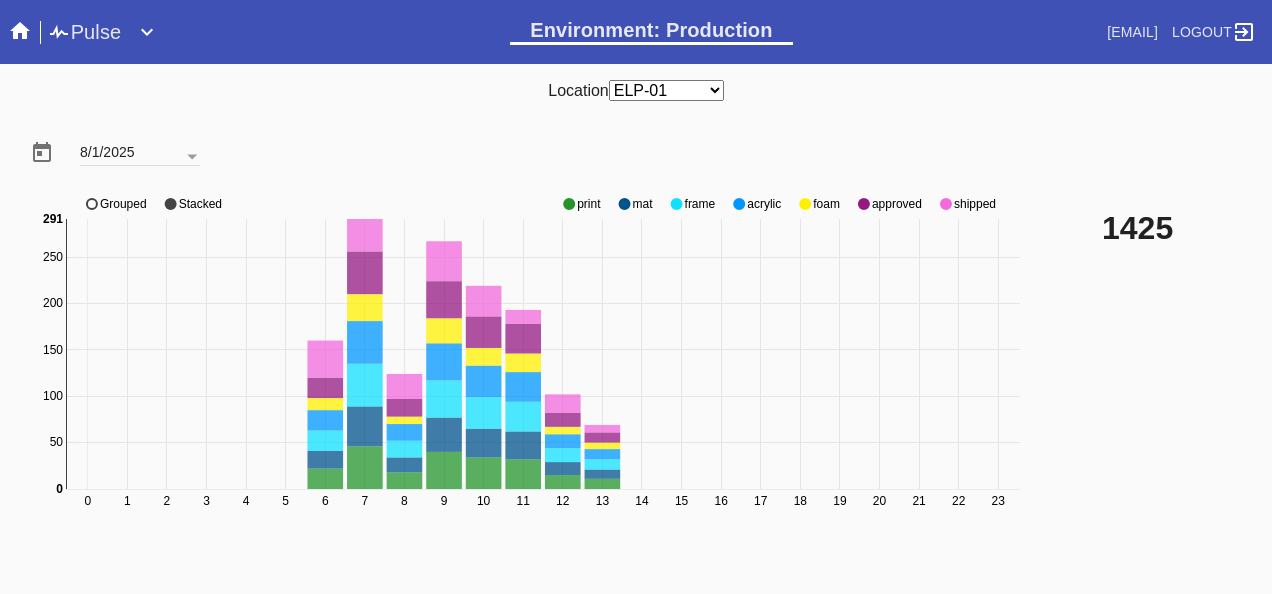 click on "shipped" 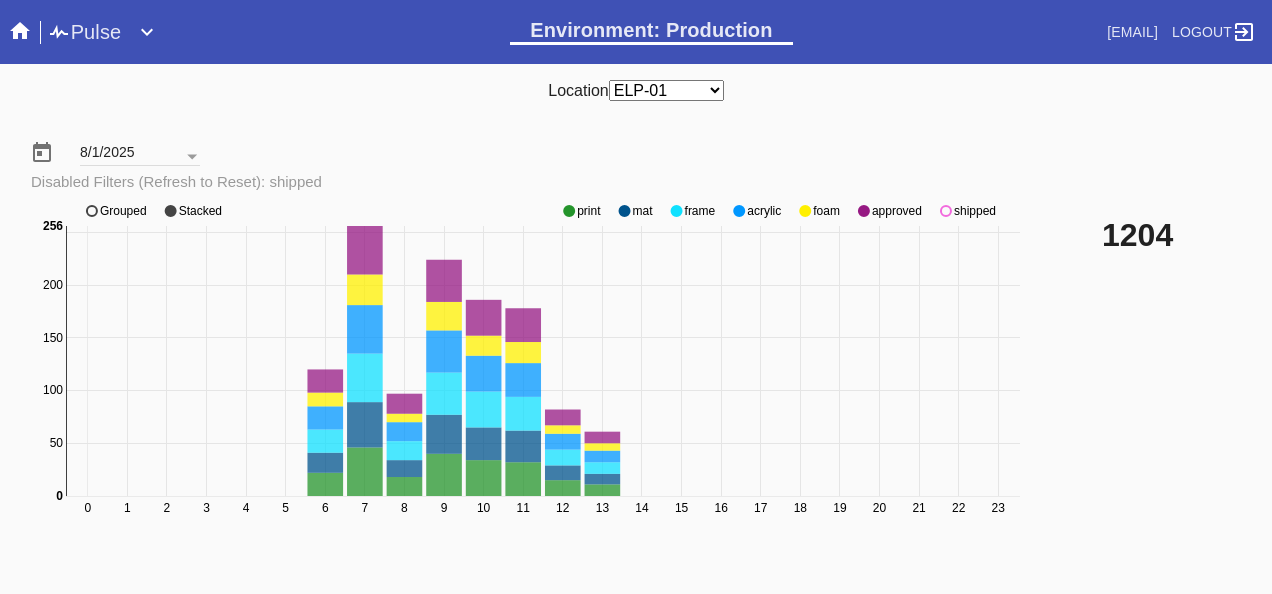 click 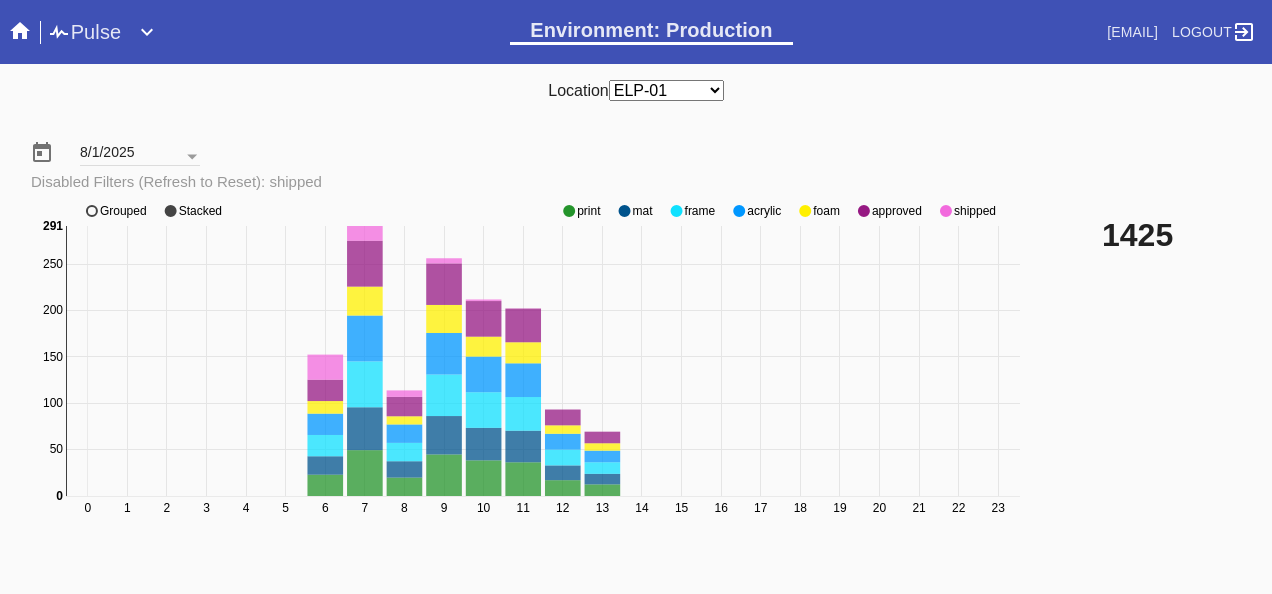 click 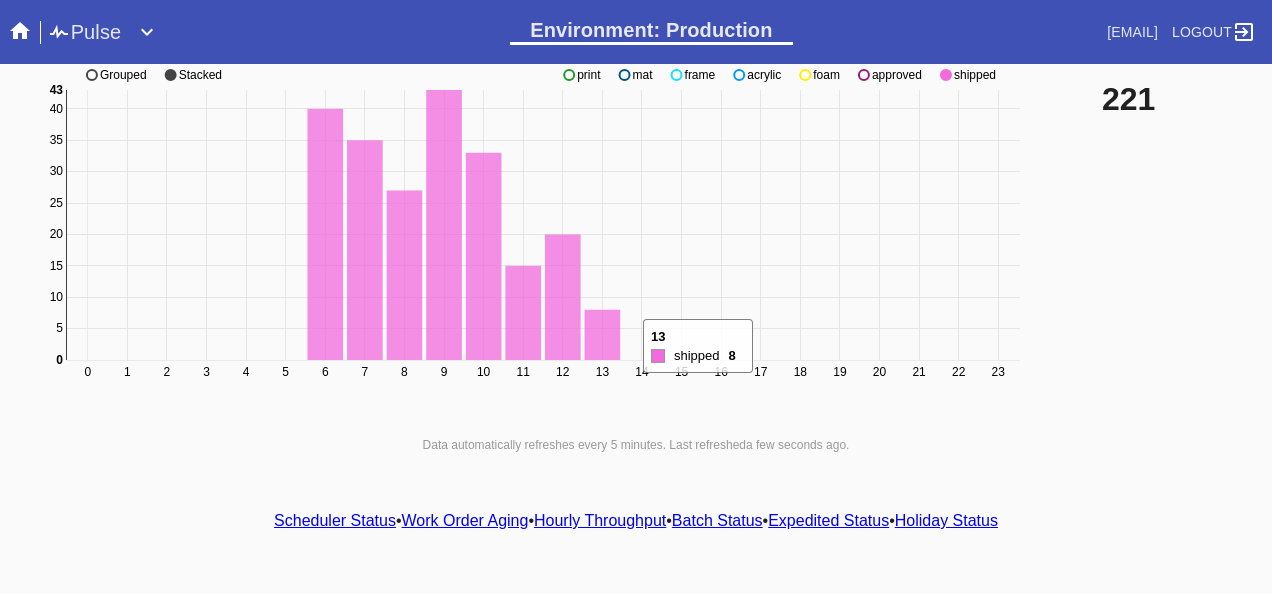 scroll, scrollTop: 140, scrollLeft: 0, axis: vertical 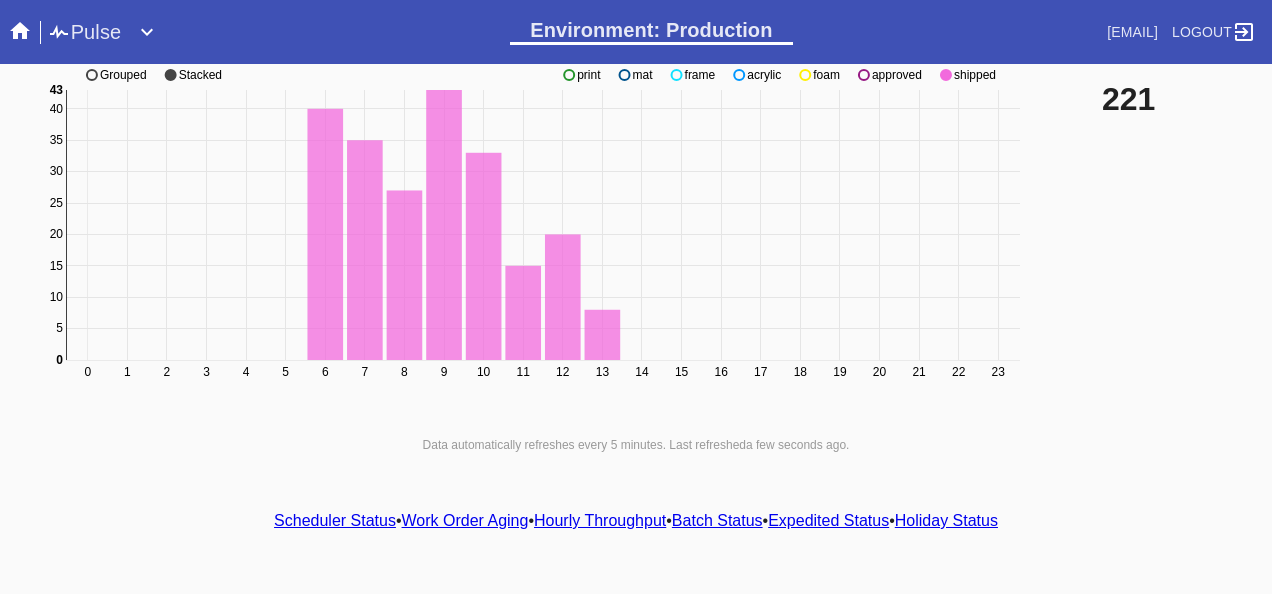 click on "Scheduler Status" at bounding box center [335, 520] 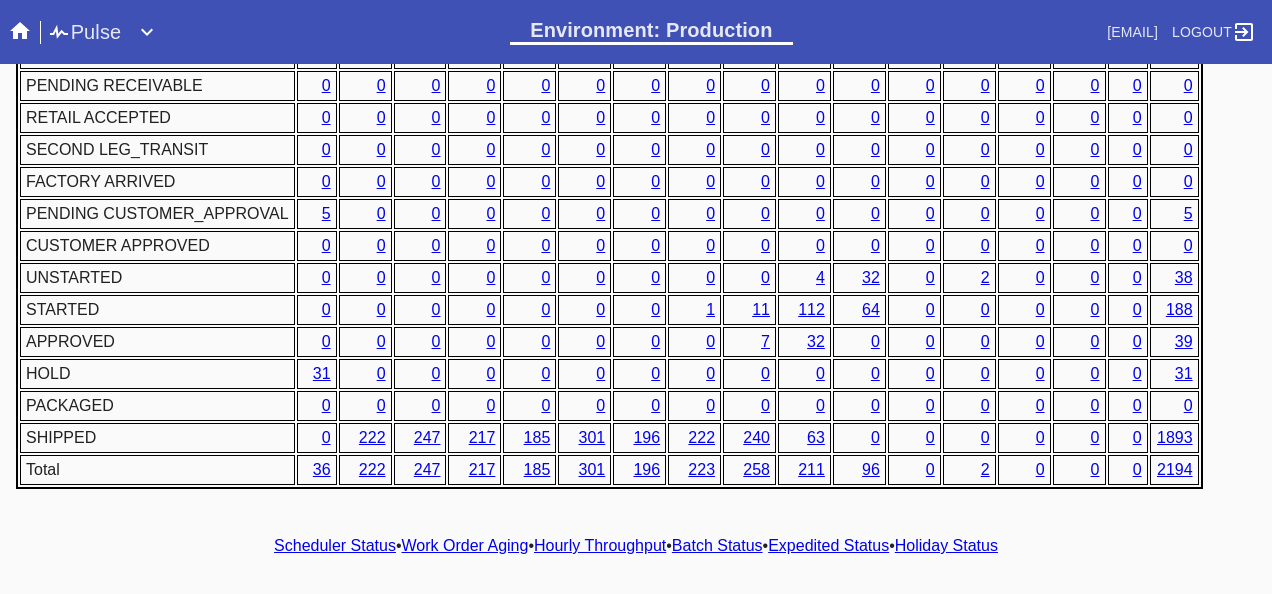 scroll, scrollTop: 1076, scrollLeft: 0, axis: vertical 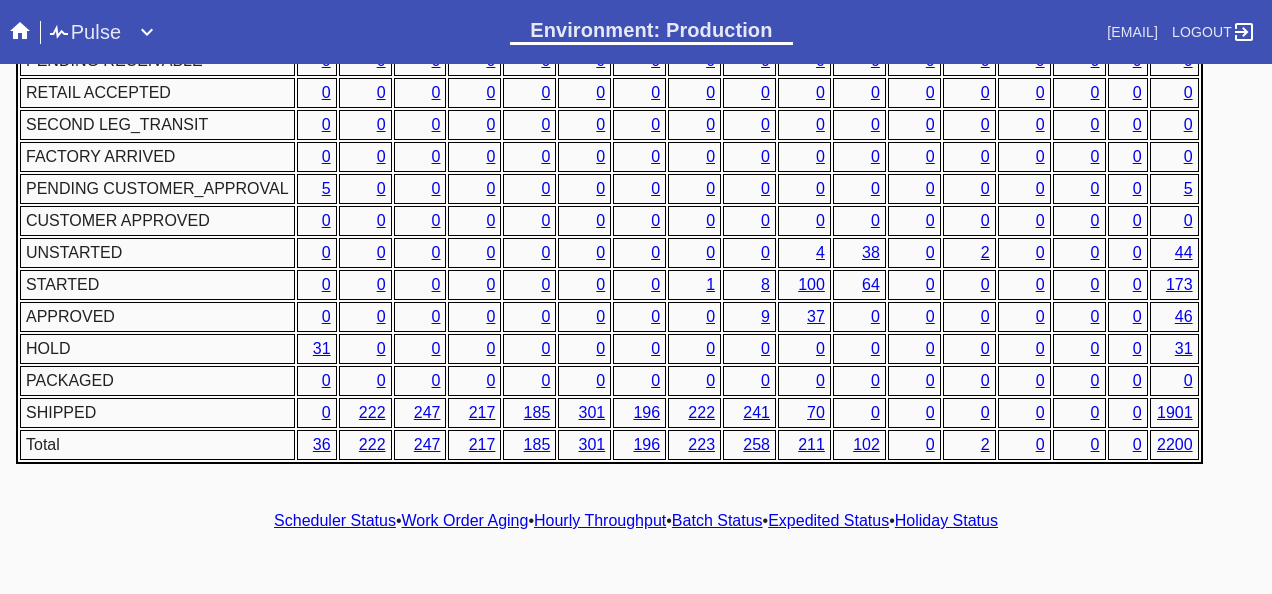 click on "Hourly Throughput" at bounding box center (600, 520) 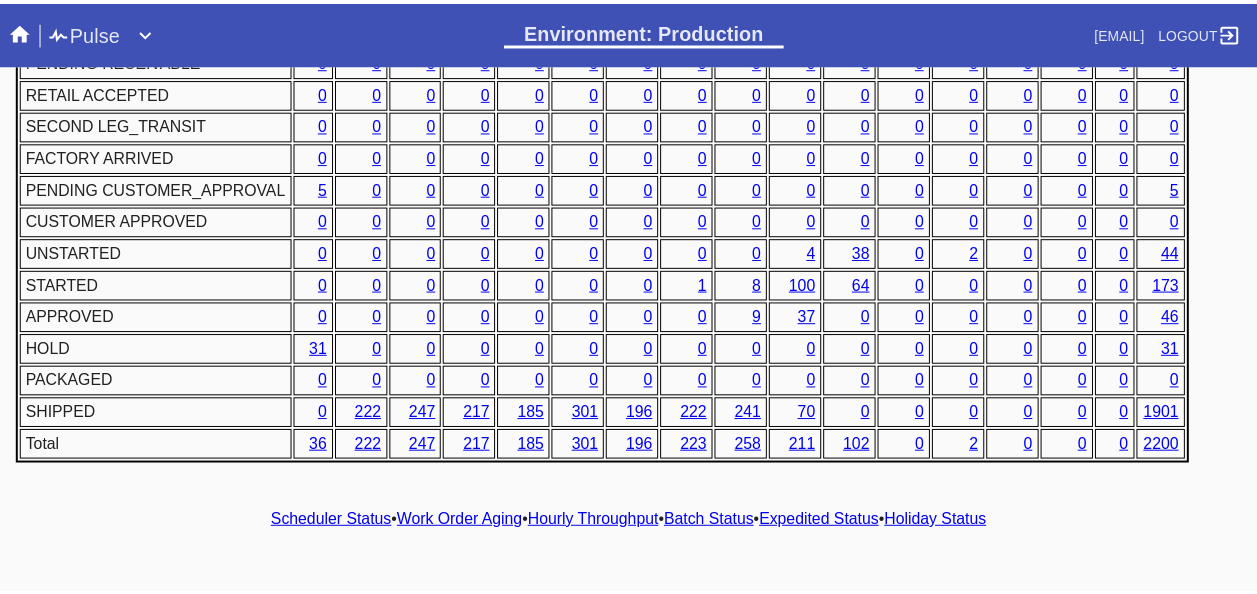scroll, scrollTop: 0, scrollLeft: 0, axis: both 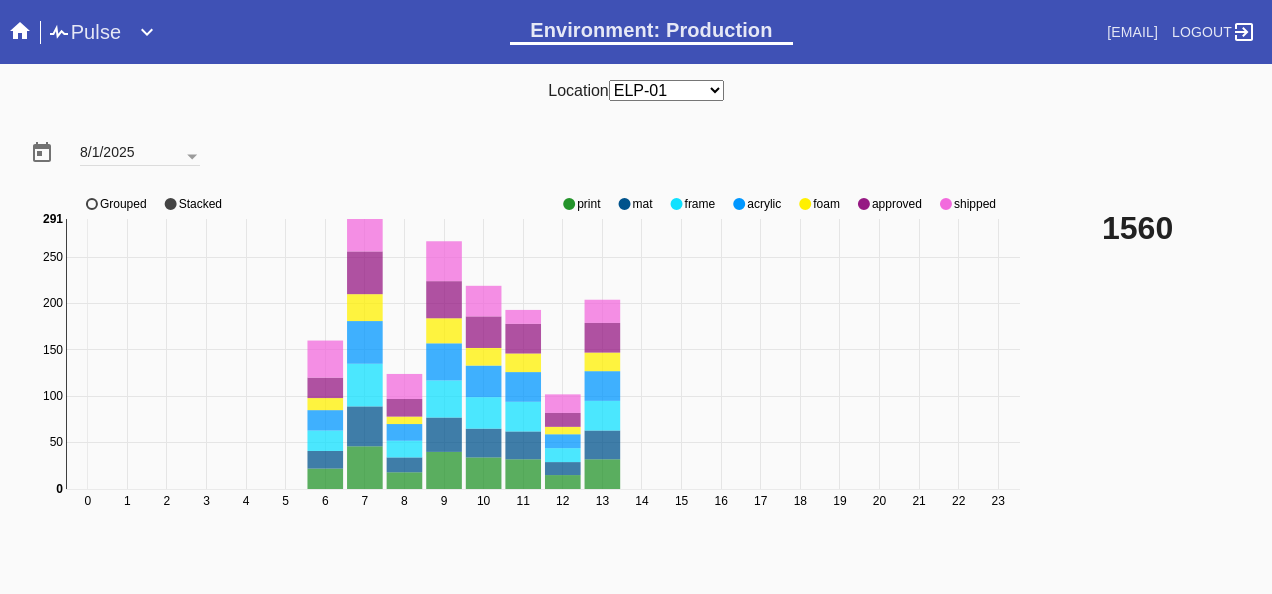 click on "0 1 2 3 4 5 6 7 8 9 10 11 12 13 14 15 16 17 18 19 20 21 22 23 0 50 100 150 200 250 0 291 print mat frame acrylic foam approved shipped Grouped Stacked" 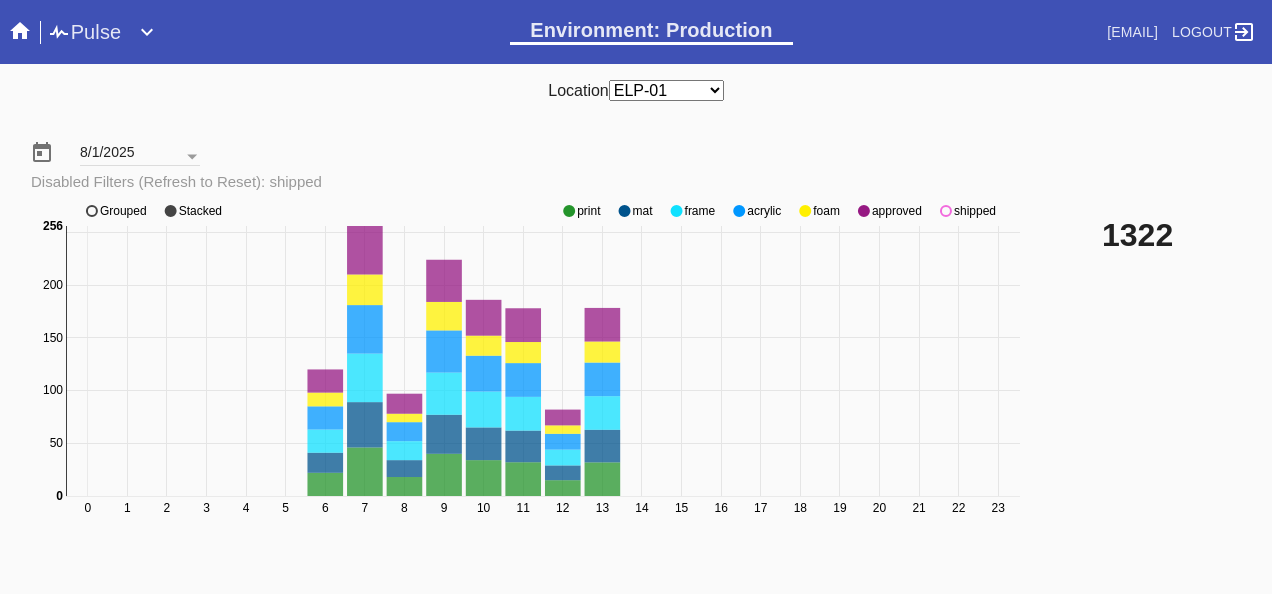 click 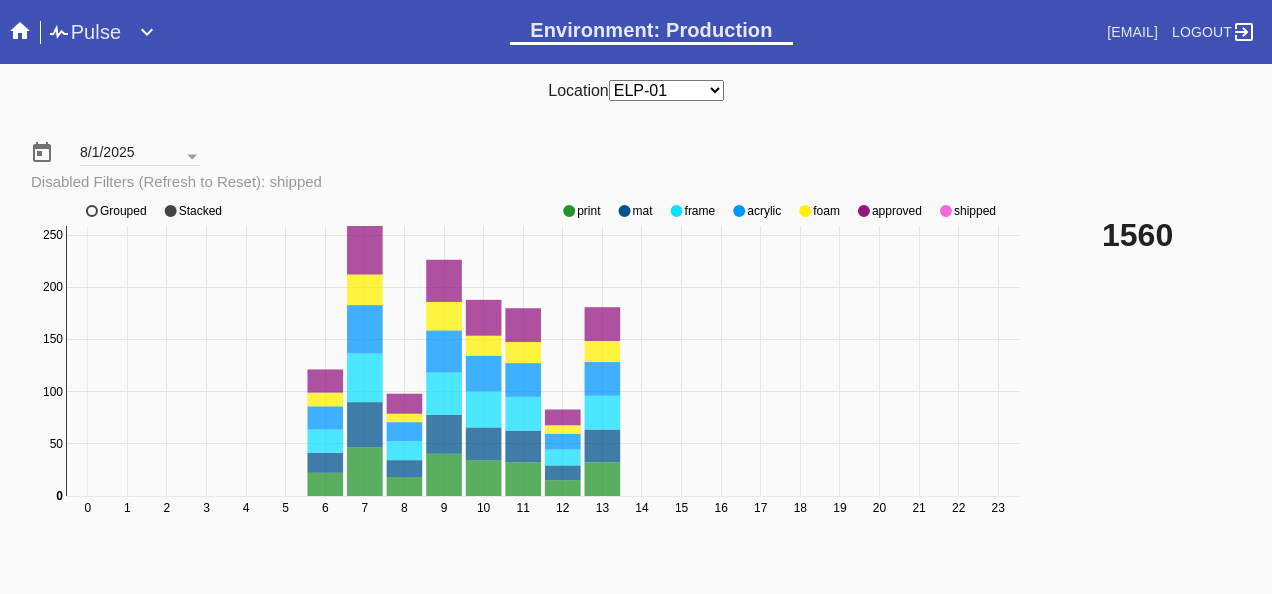 click 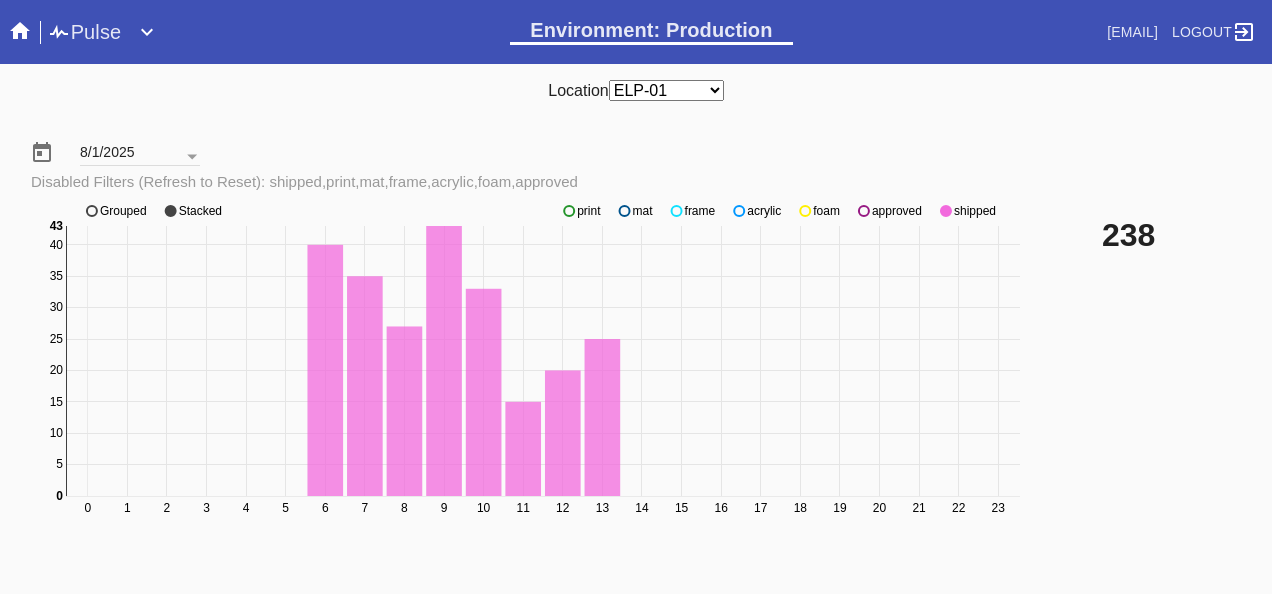 click on "238" at bounding box center [1179, 370] 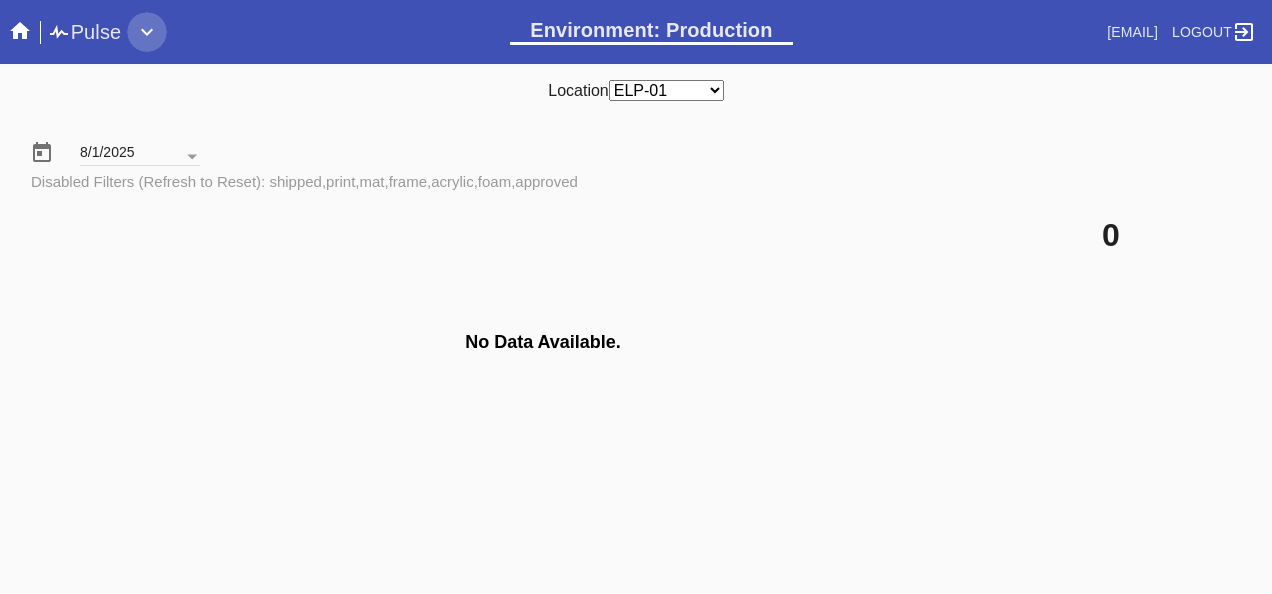 click 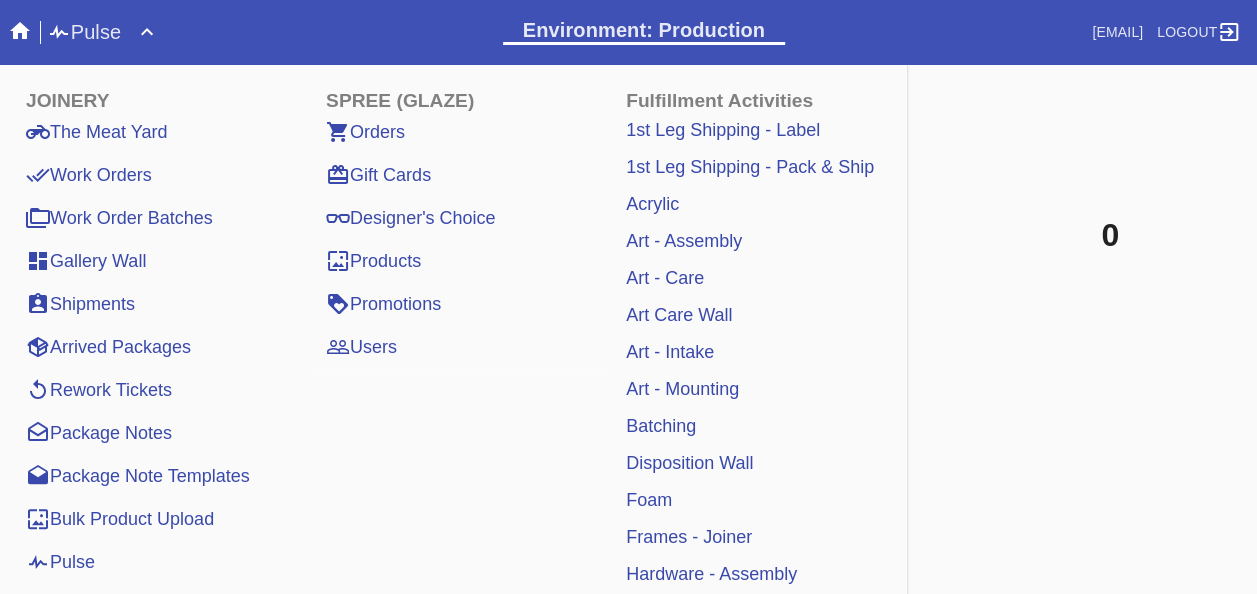 click on "Pulse" at bounding box center (60, 562) 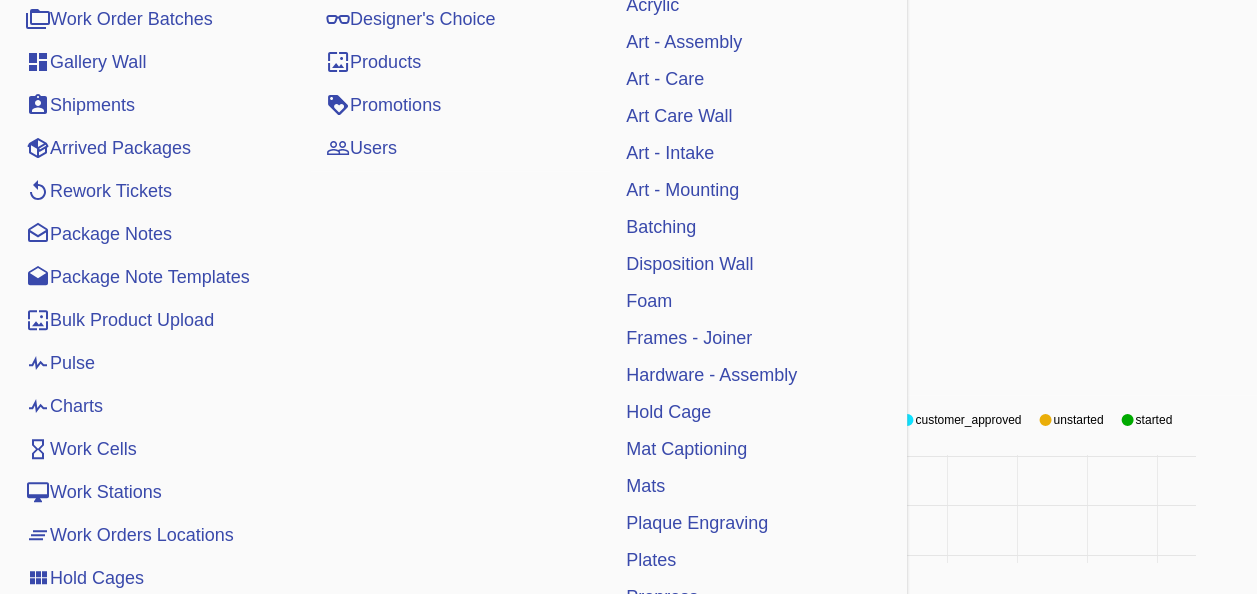 scroll, scrollTop: 200, scrollLeft: 0, axis: vertical 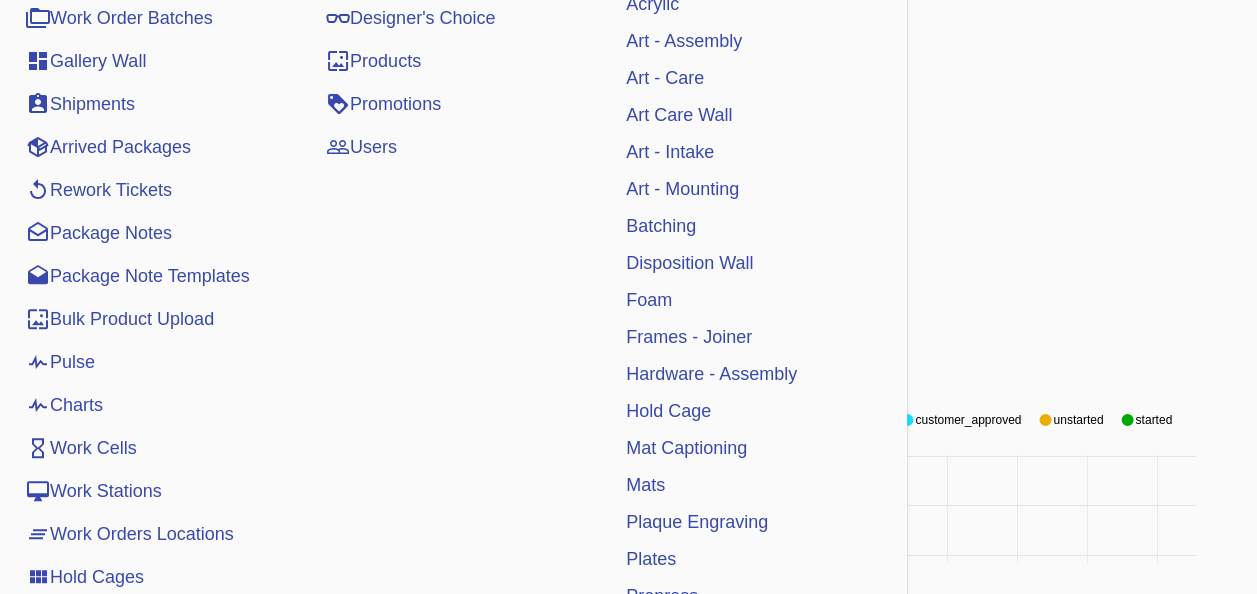 click on "Pulse" at bounding box center (60, 362) 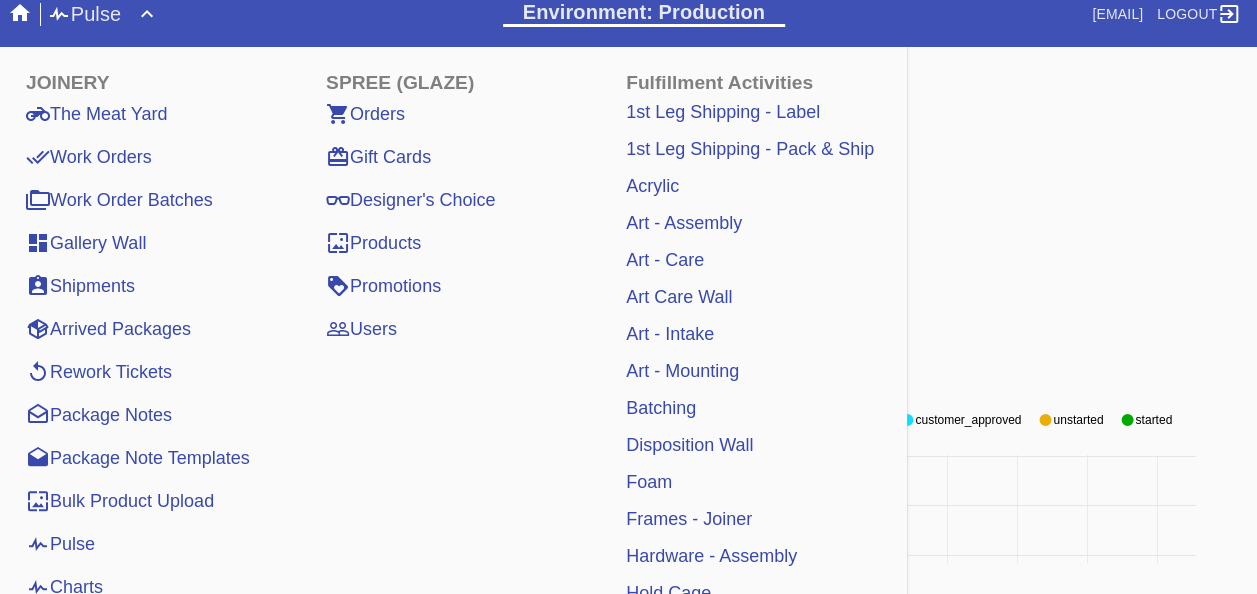 scroll, scrollTop: 400, scrollLeft: 0, axis: vertical 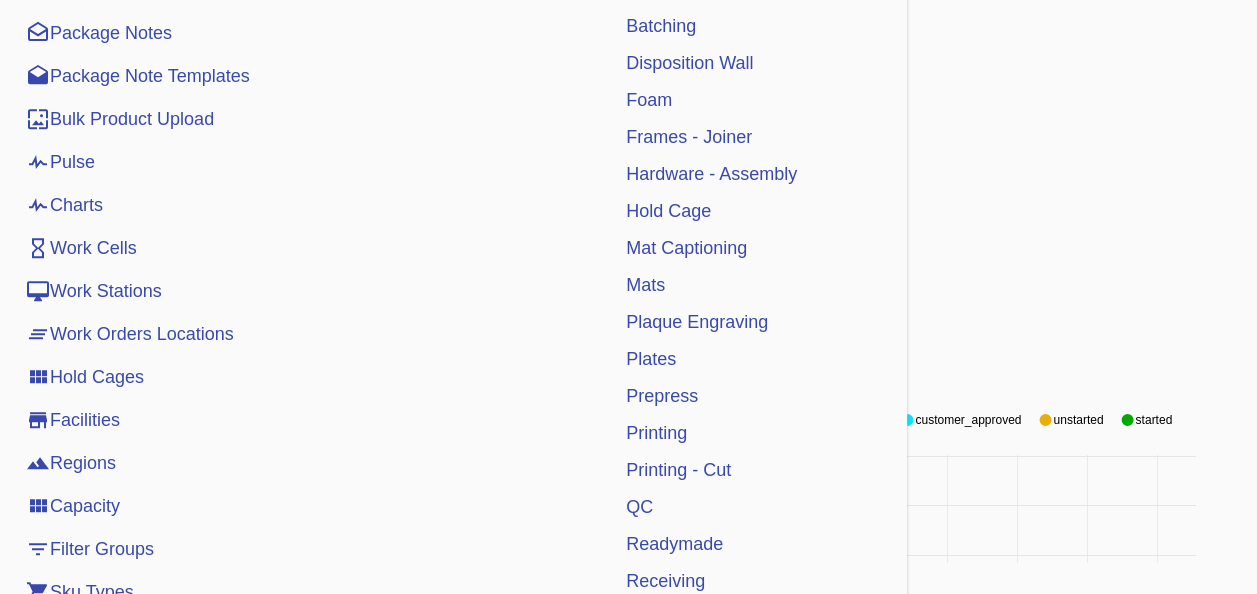 click on "Expedited:    True False" at bounding box center (628, 203) 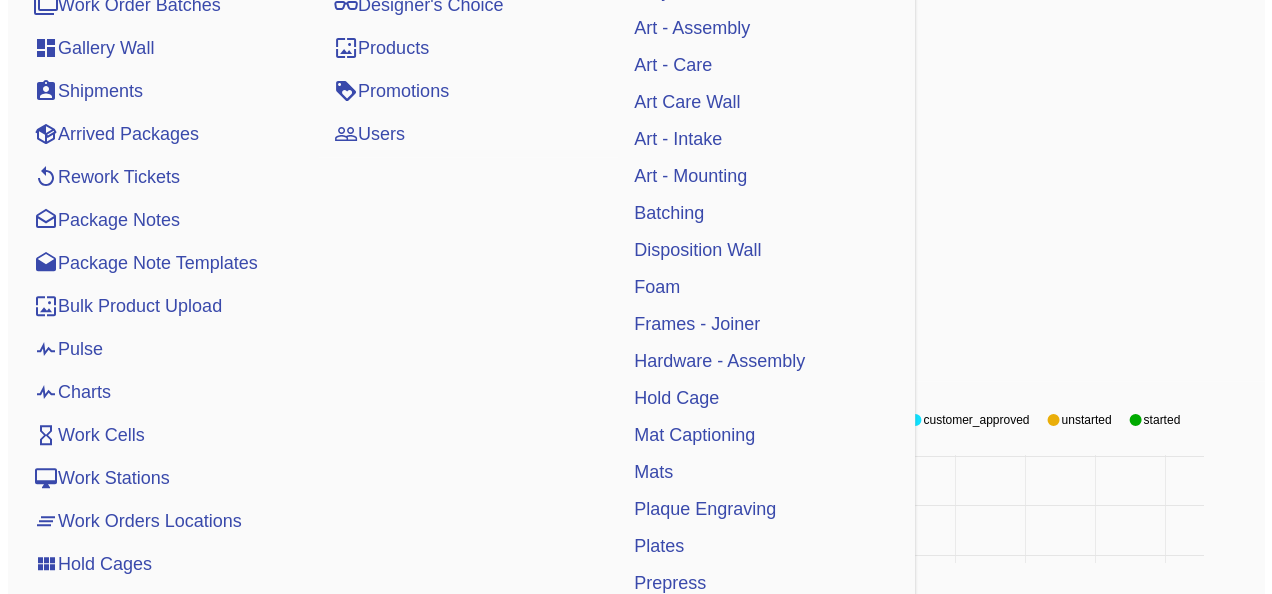 scroll, scrollTop: 0, scrollLeft: 0, axis: both 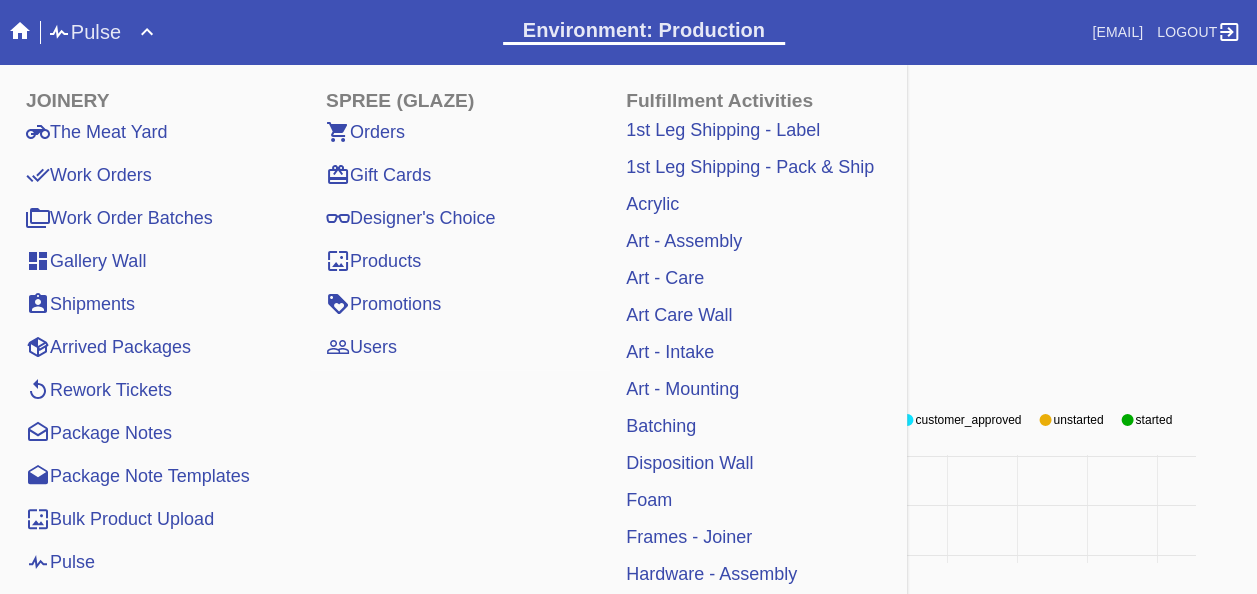 click on "Pulse" at bounding box center (265, 32) 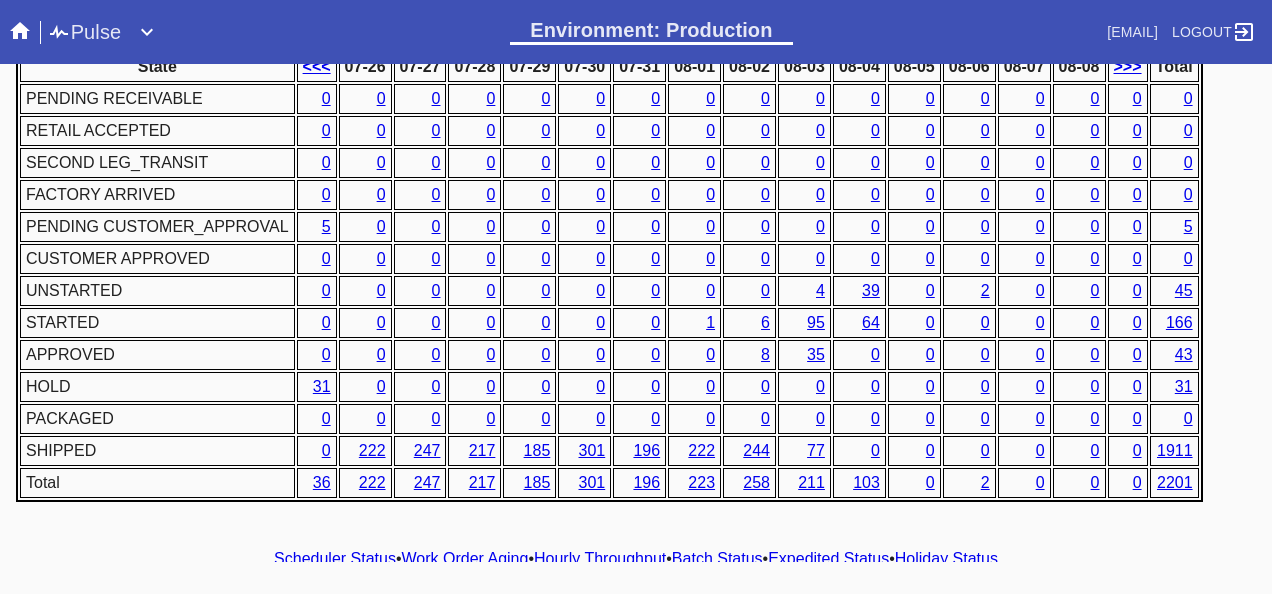 scroll, scrollTop: 1076, scrollLeft: 0, axis: vertical 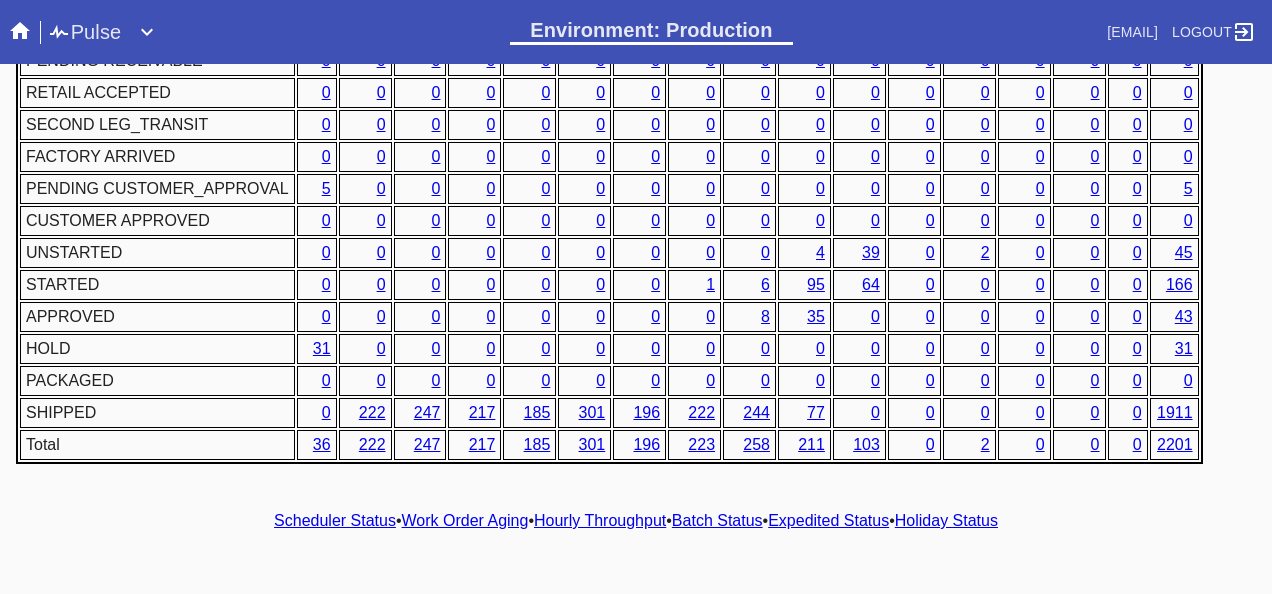 click on "6" at bounding box center (765, 284) 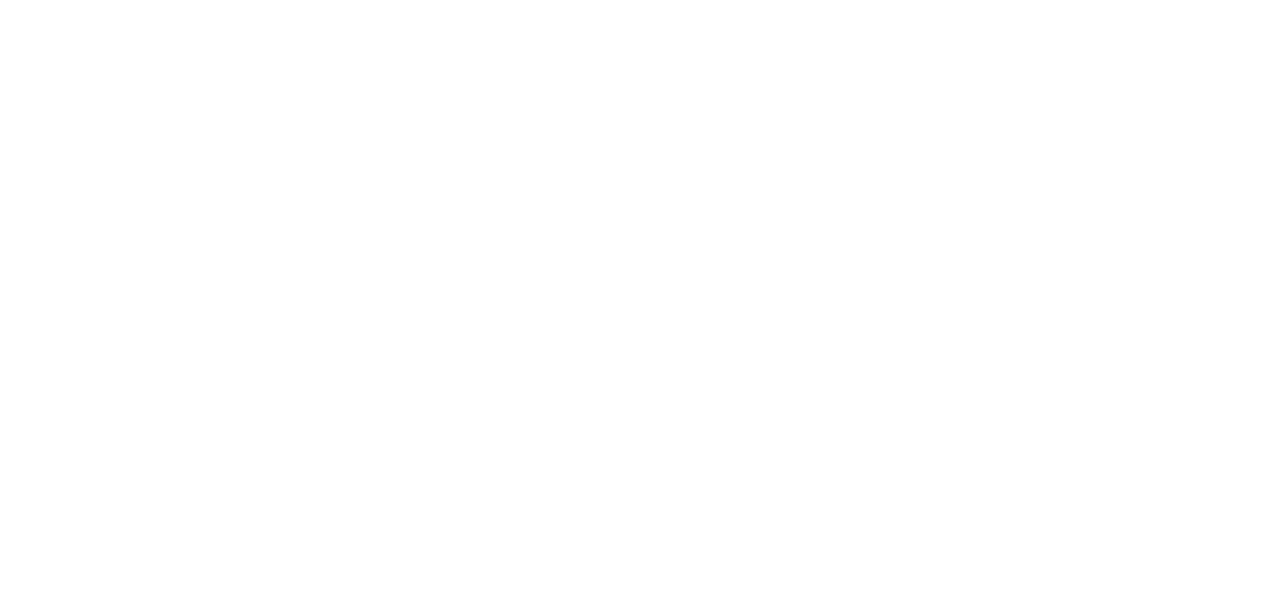 scroll, scrollTop: 0, scrollLeft: 0, axis: both 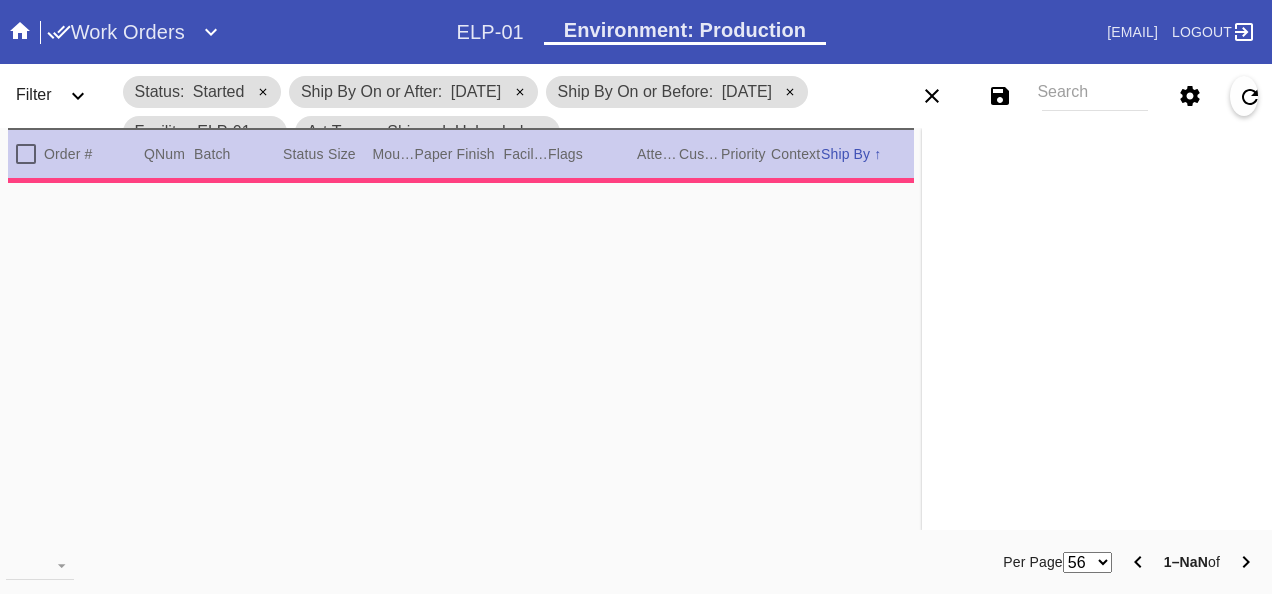 type on "0.0" 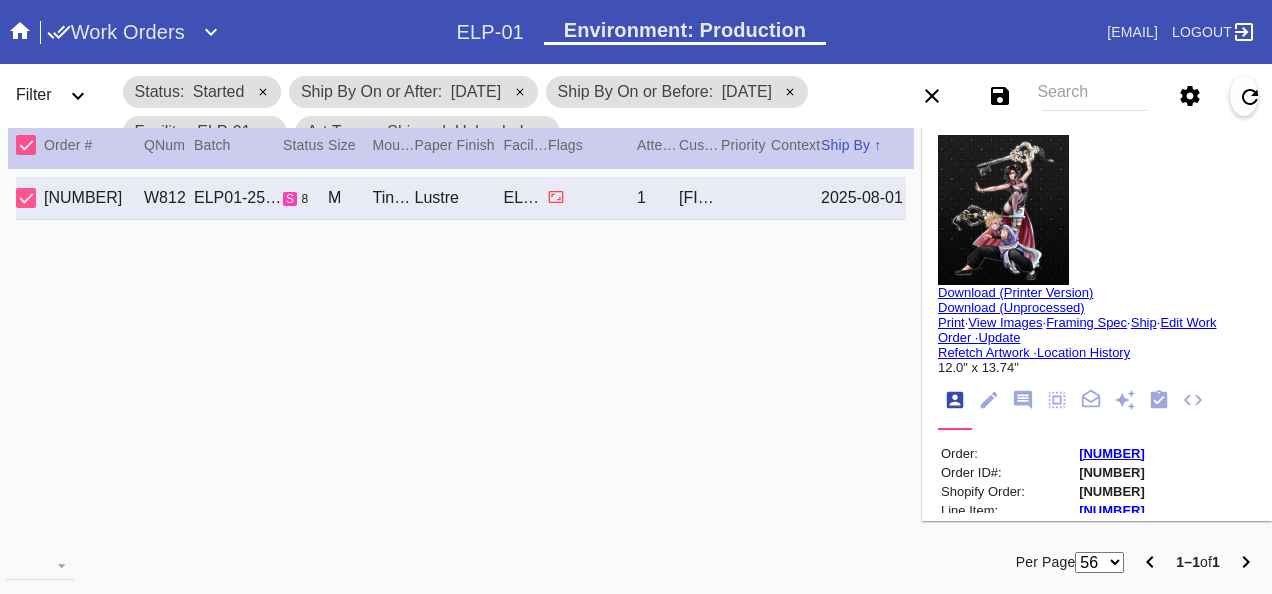 scroll, scrollTop: 0, scrollLeft: 0, axis: both 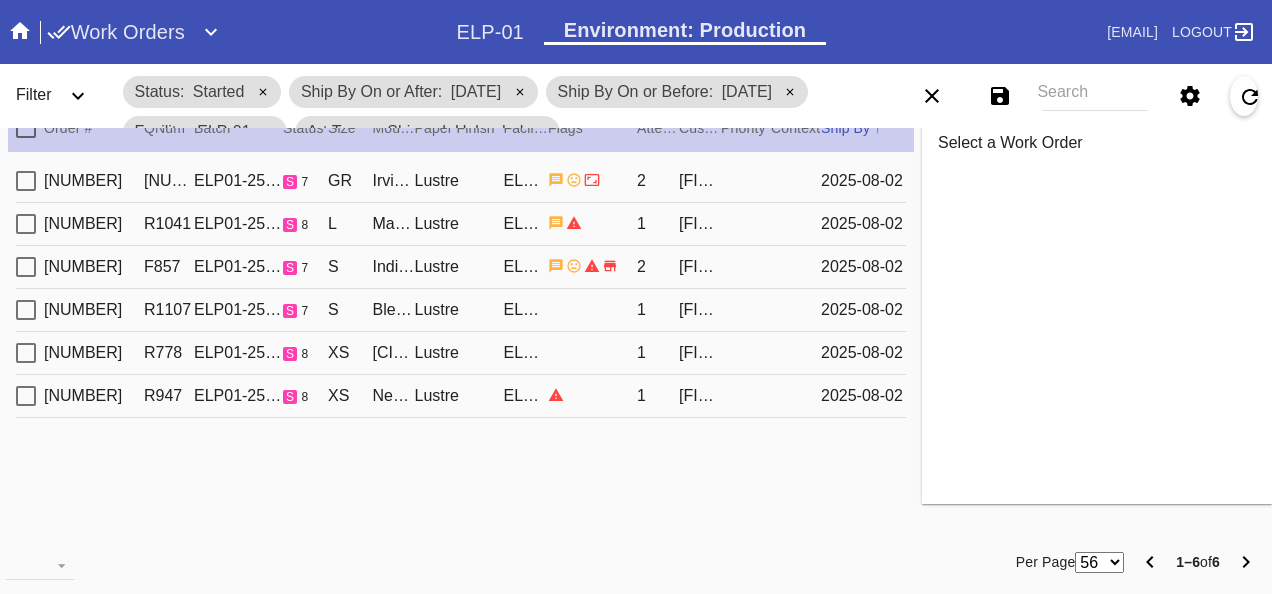click on "Lustre" at bounding box center [459, 181] 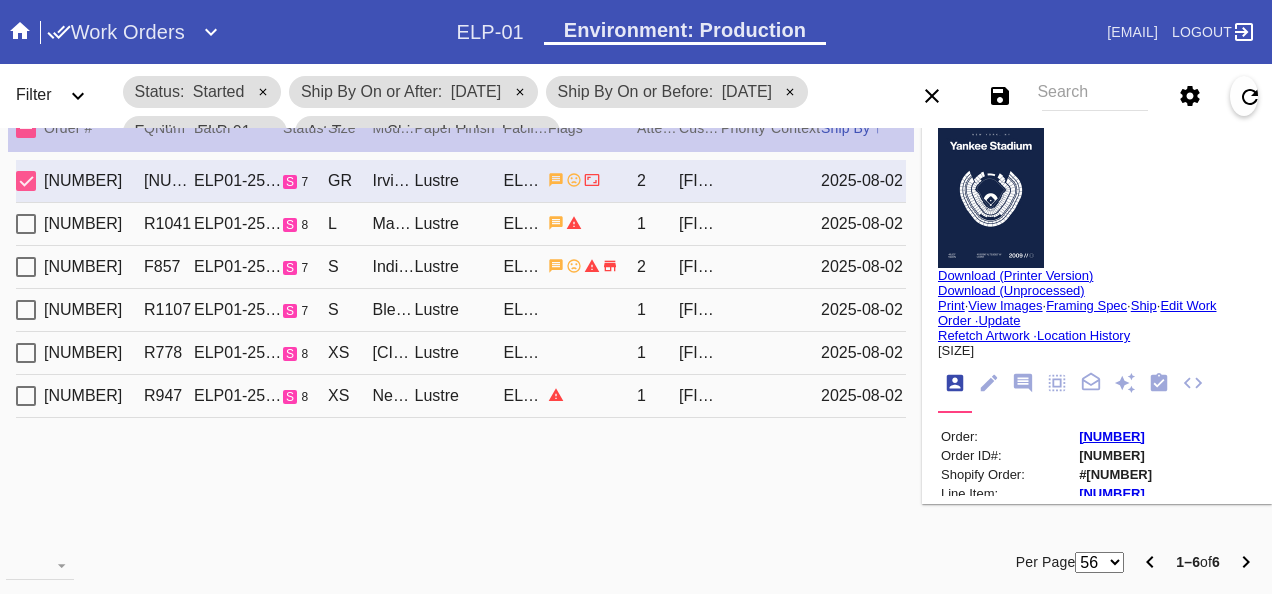 click on "Lustre" at bounding box center [459, 353] 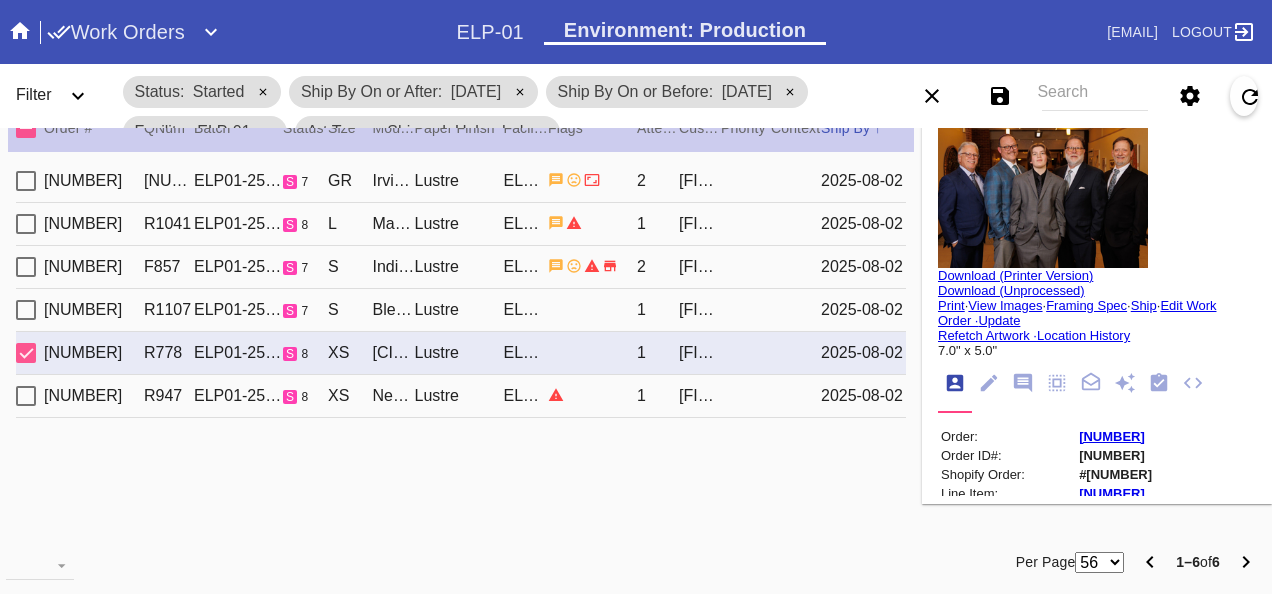 click at bounding box center [1043, 193] 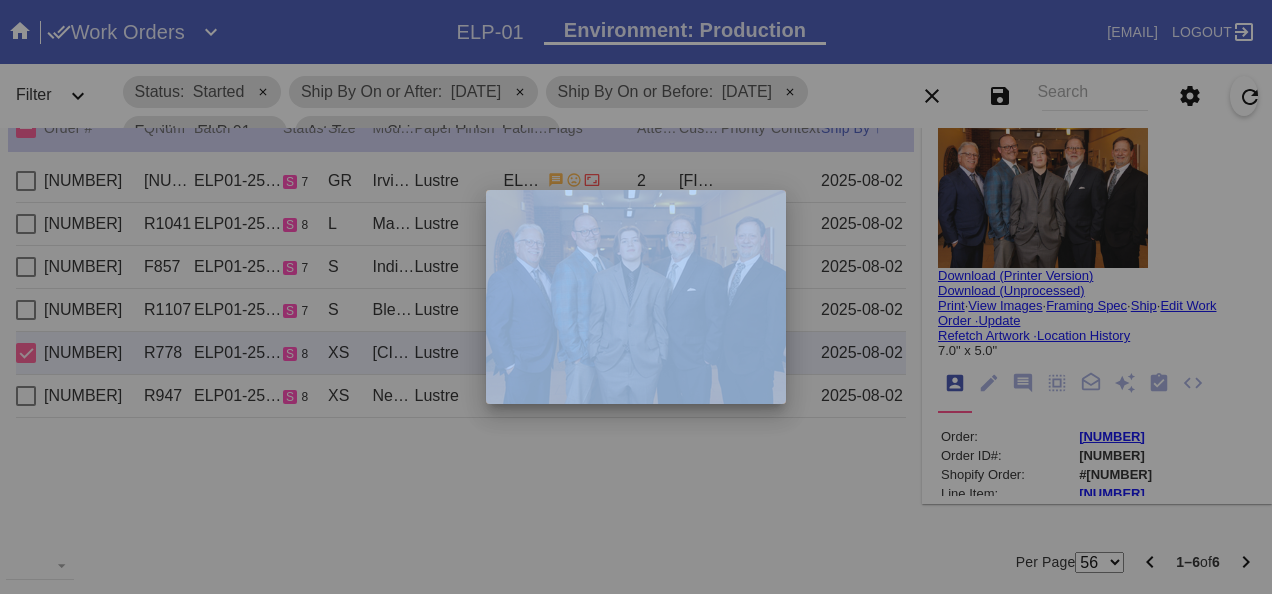 click at bounding box center [636, 297] 